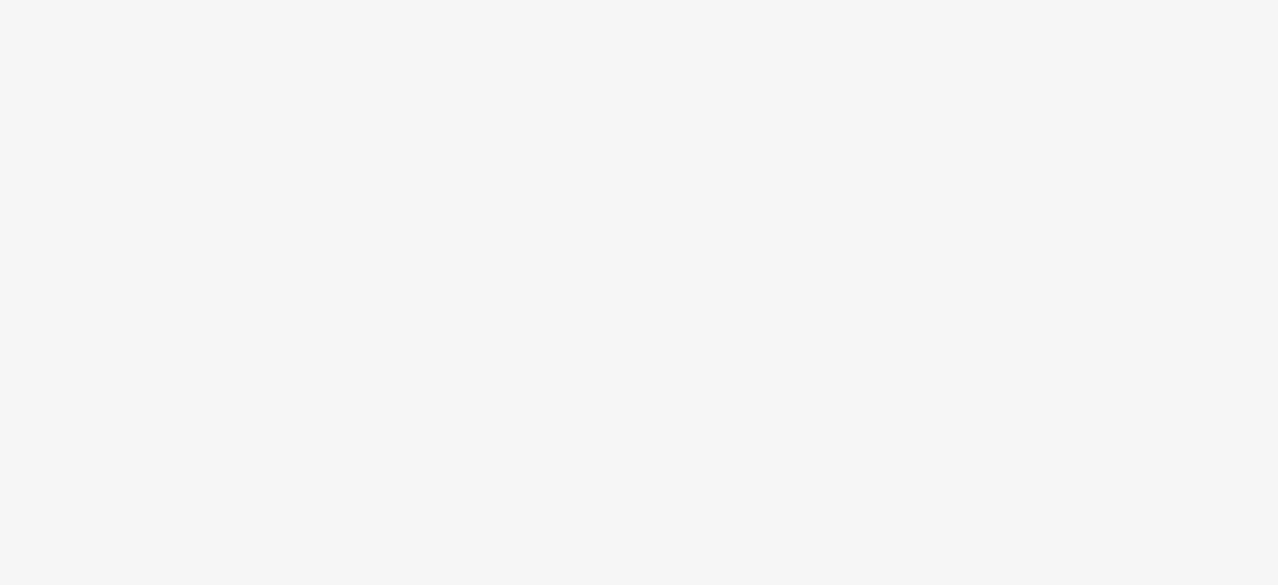 scroll, scrollTop: 0, scrollLeft: 0, axis: both 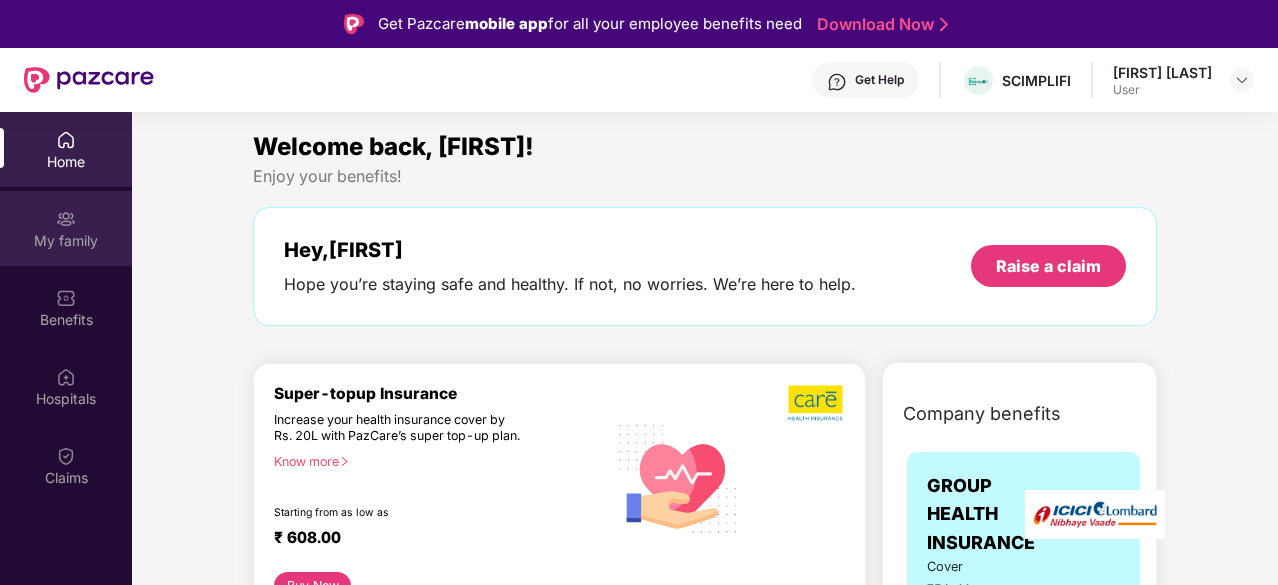 click on "My family" at bounding box center (66, 228) 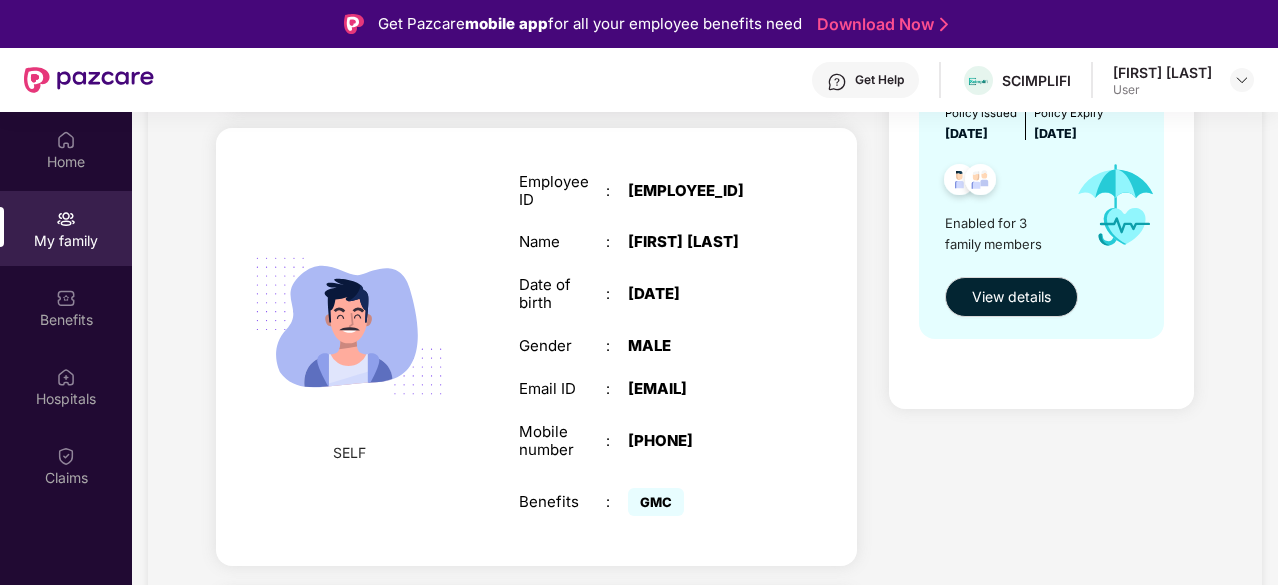 scroll, scrollTop: 500, scrollLeft: 0, axis: vertical 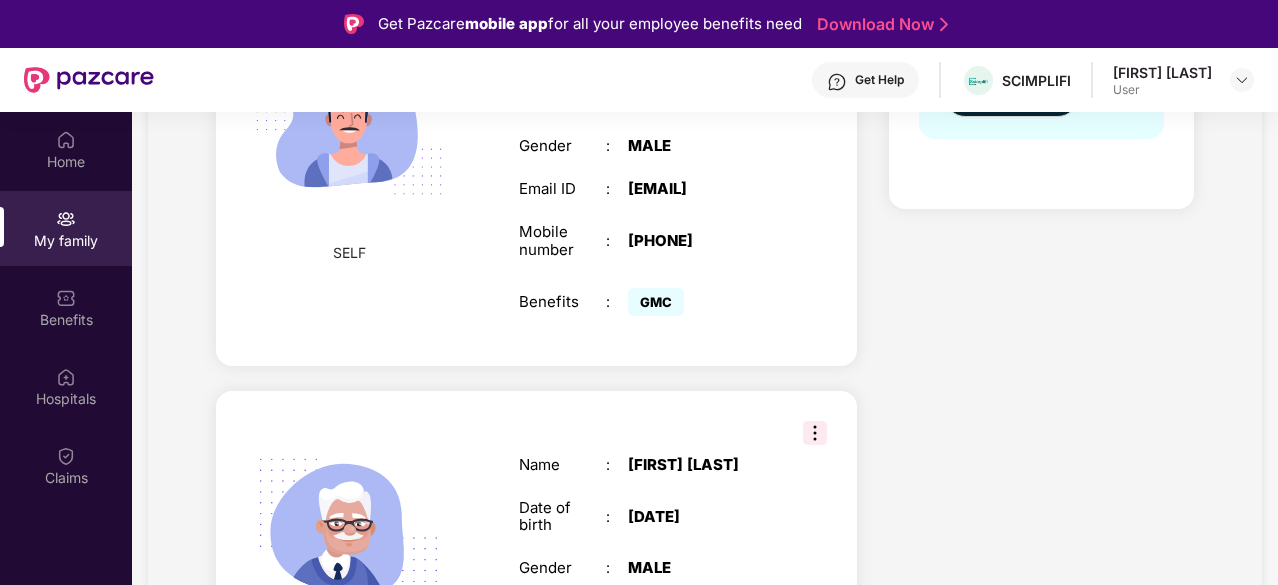 click on "Employee ID : [EMPLOYEE_ID] Name : [FIRST] [LAST] Date of birth : [DATE] Gender : [GENDER] Email ID : [EMAIL] Mobile number : [PHONE] Benefits : [BENEFIT]" at bounding box center (649, 147) 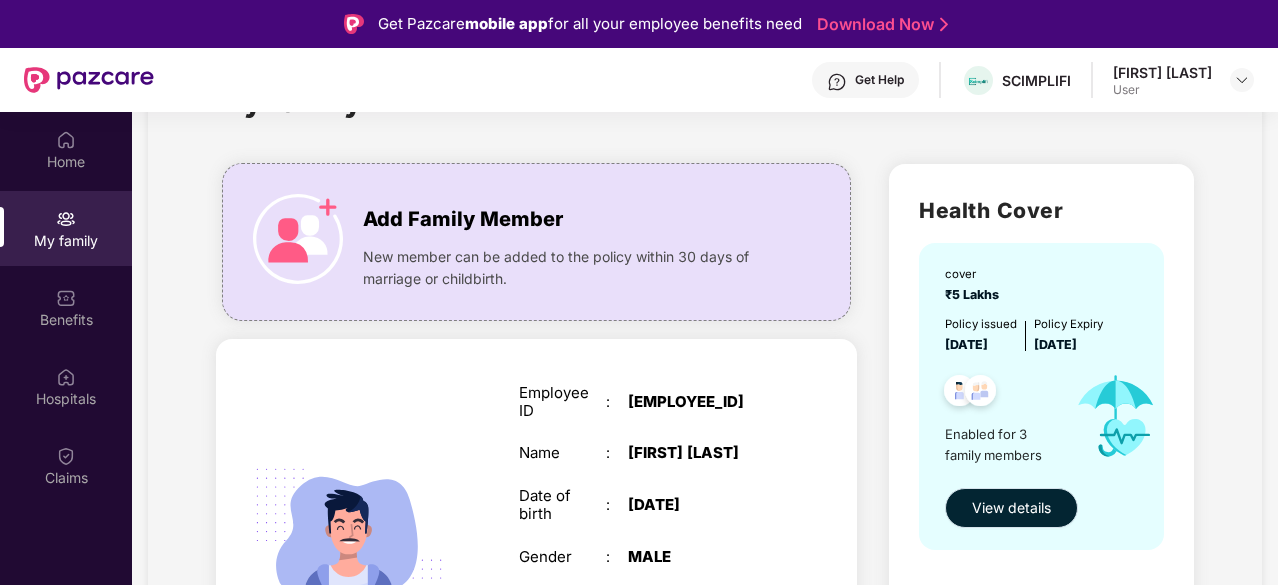 scroll, scrollTop: 200, scrollLeft: 0, axis: vertical 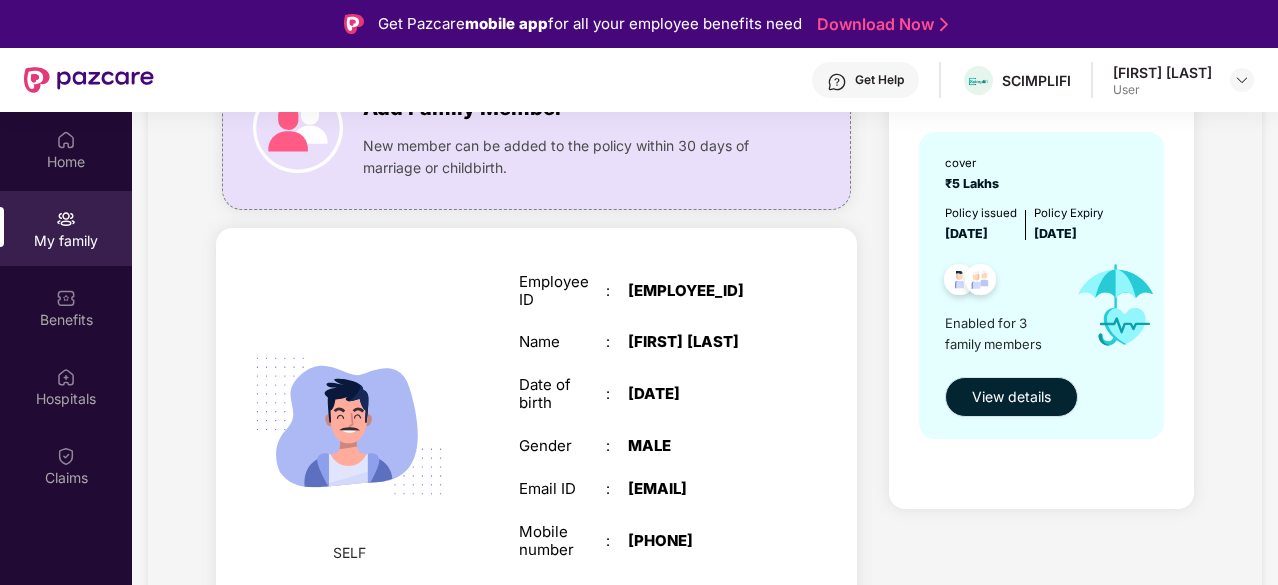 click on "View details" at bounding box center (1011, 397) 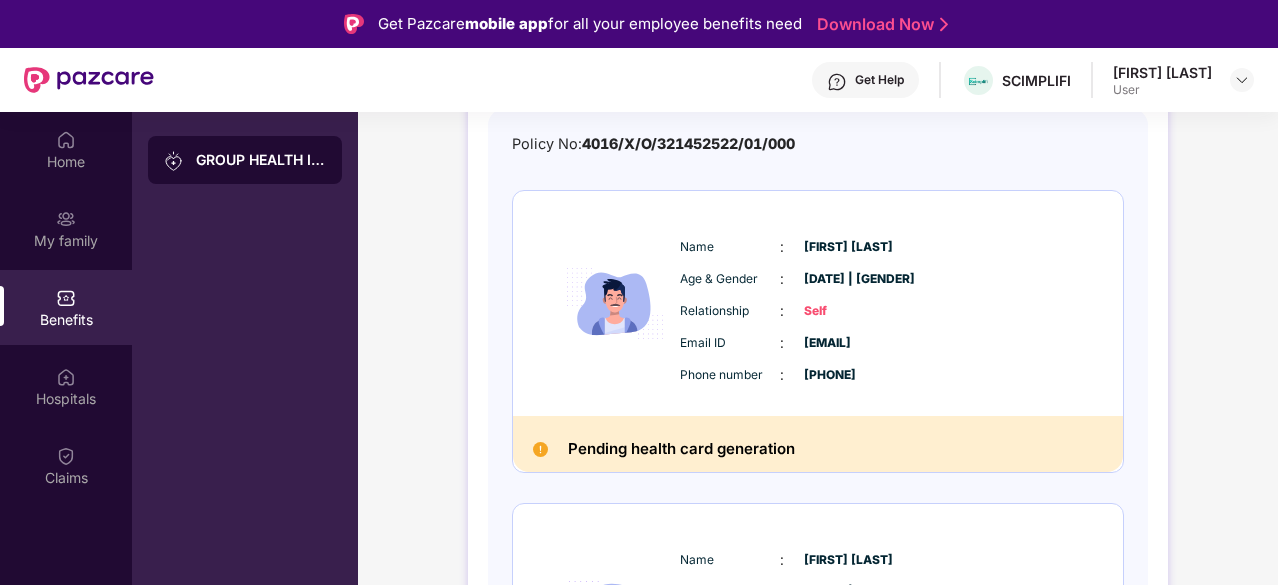 scroll, scrollTop: 200, scrollLeft: 0, axis: vertical 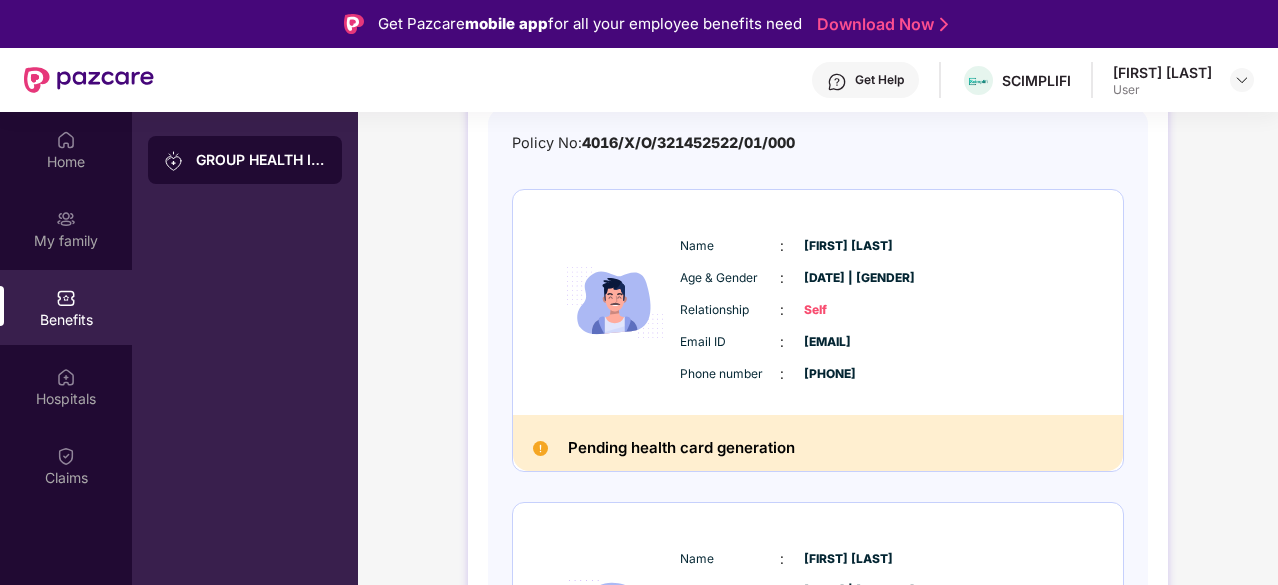 click on "Pending health card generation" at bounding box center (681, 448) 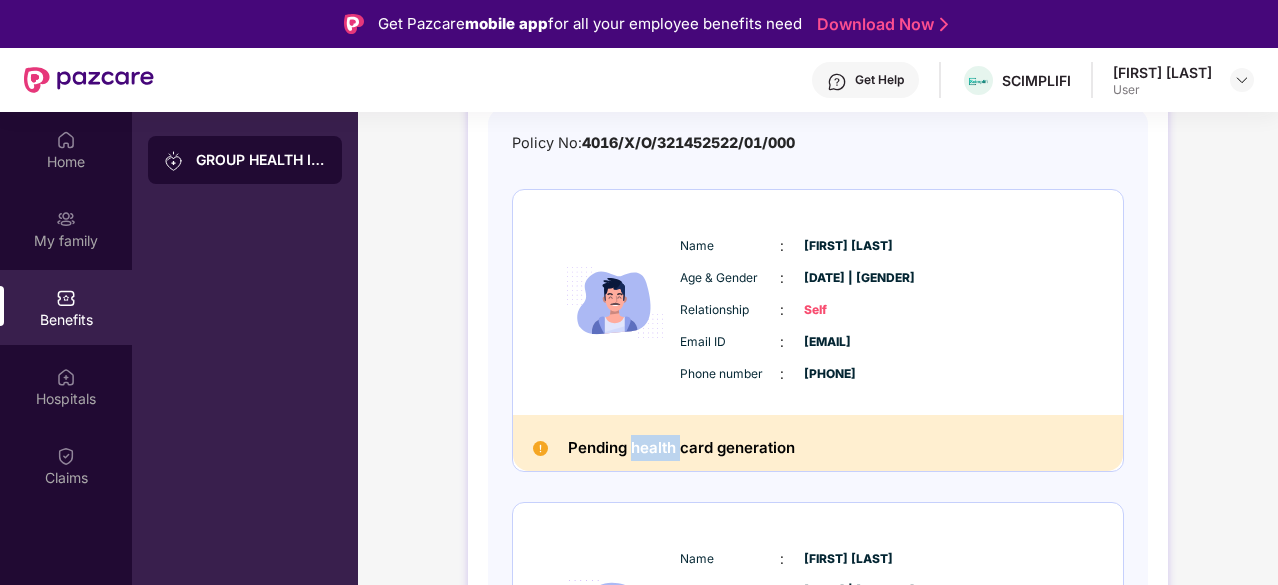 click on "Pending health card generation" at bounding box center [681, 448] 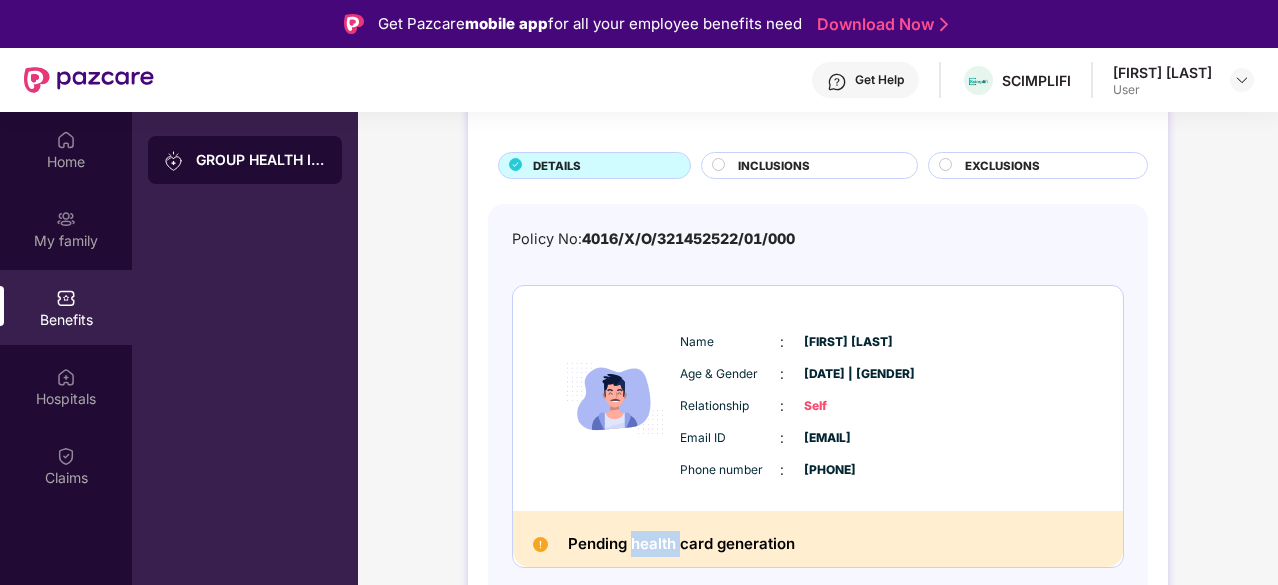 scroll, scrollTop: 100, scrollLeft: 0, axis: vertical 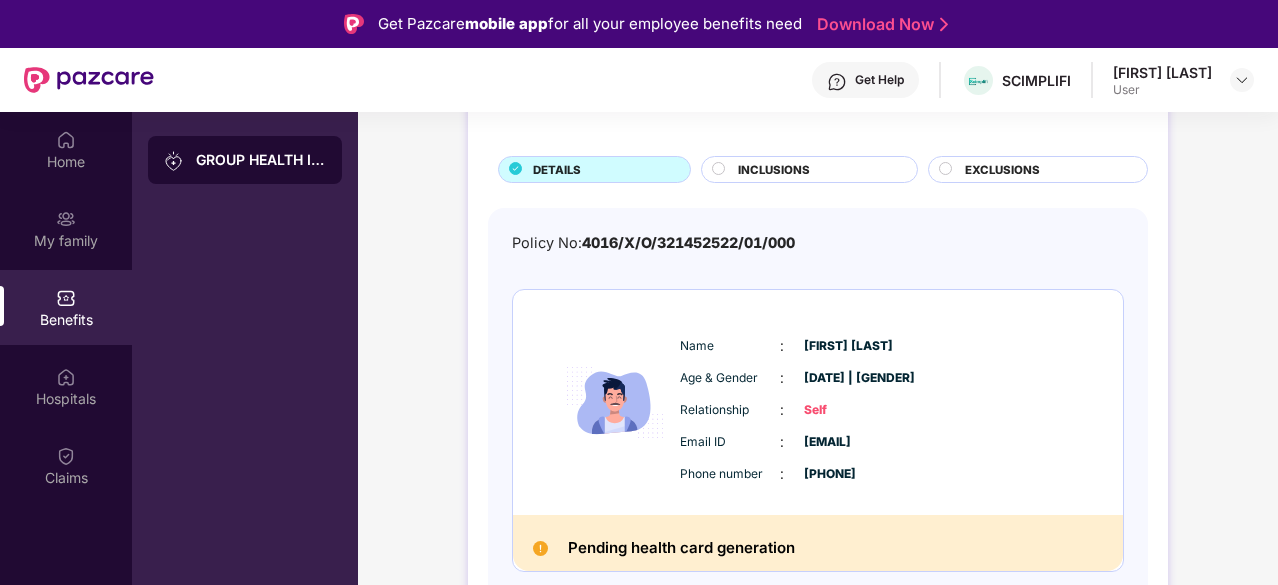 click on "INCLUSIONS" at bounding box center (774, 170) 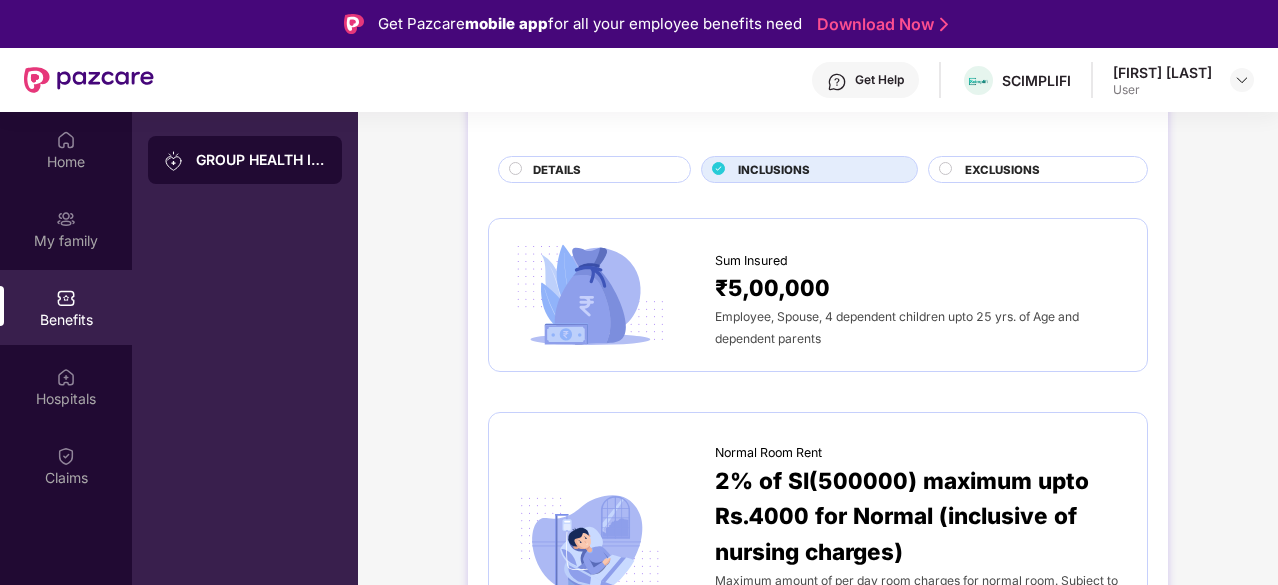 click on "DETAILS" at bounding box center (601, 171) 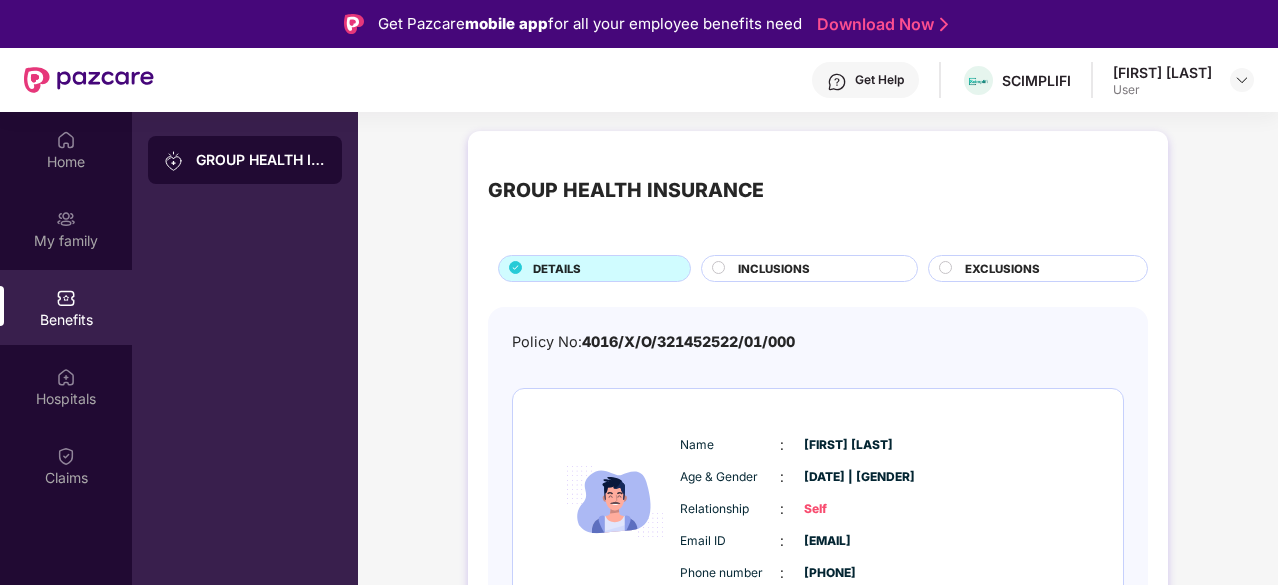 scroll, scrollTop: 0, scrollLeft: 0, axis: both 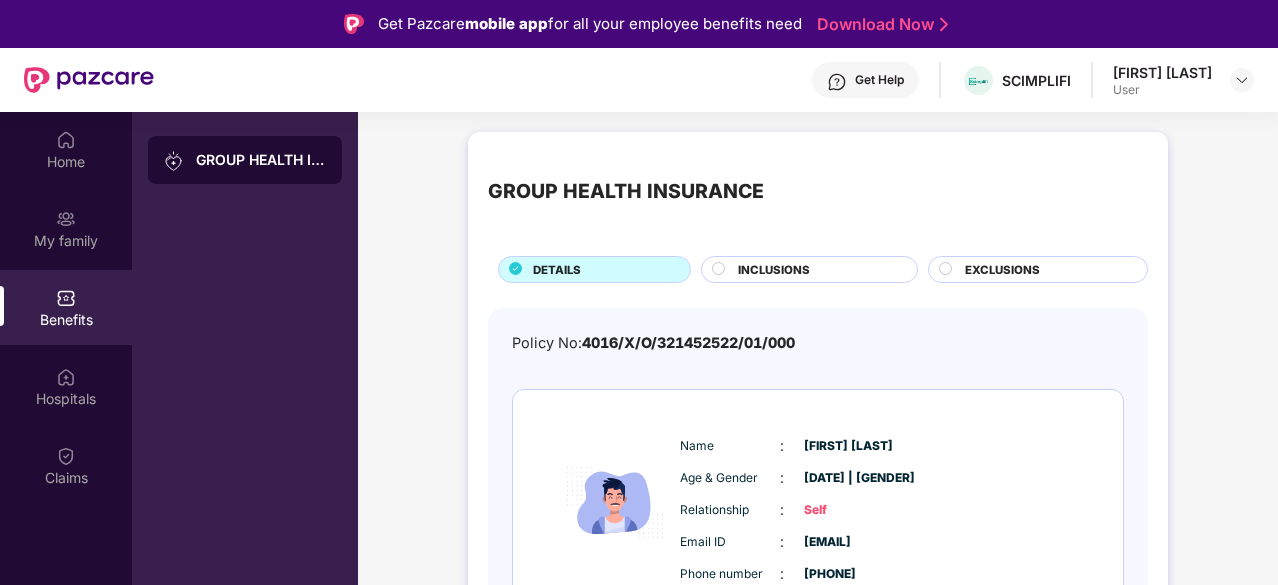 click on "GROUP HEALTH INSURANCE" at bounding box center [626, 191] 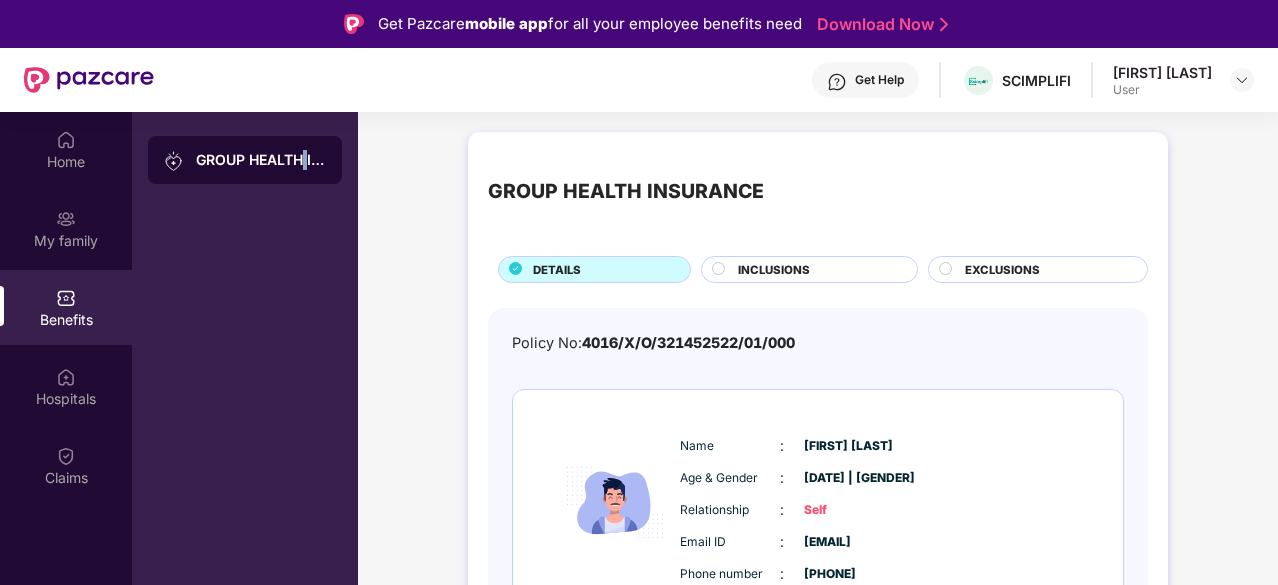click on "GROUP HEALTH INSURANCE" at bounding box center (245, 160) 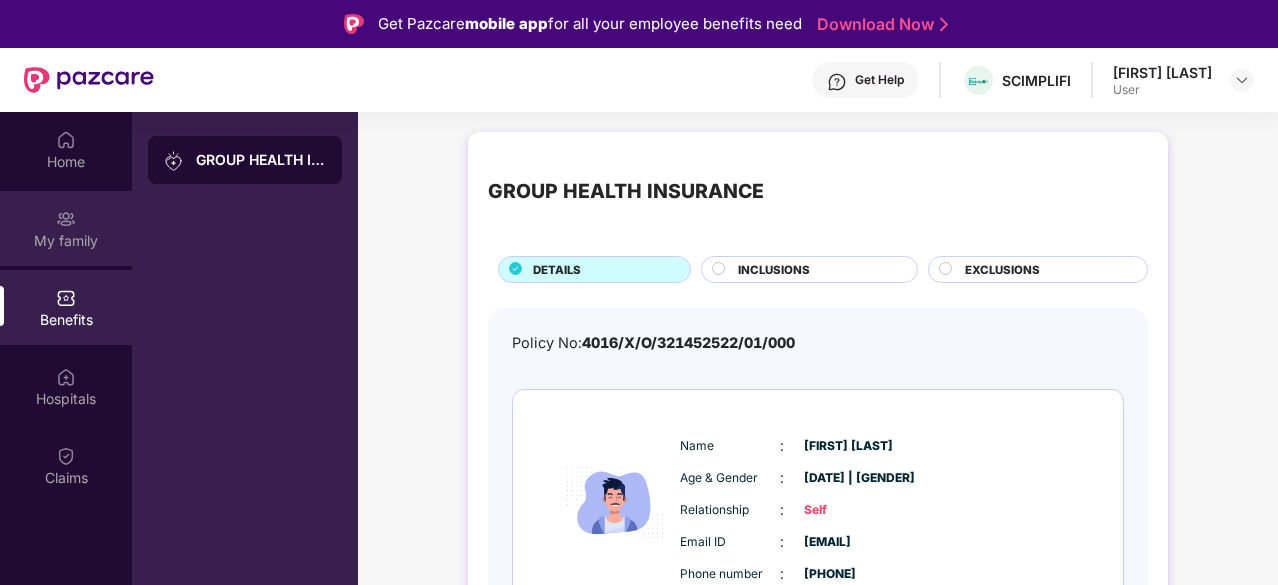 click on "My family" at bounding box center [66, 228] 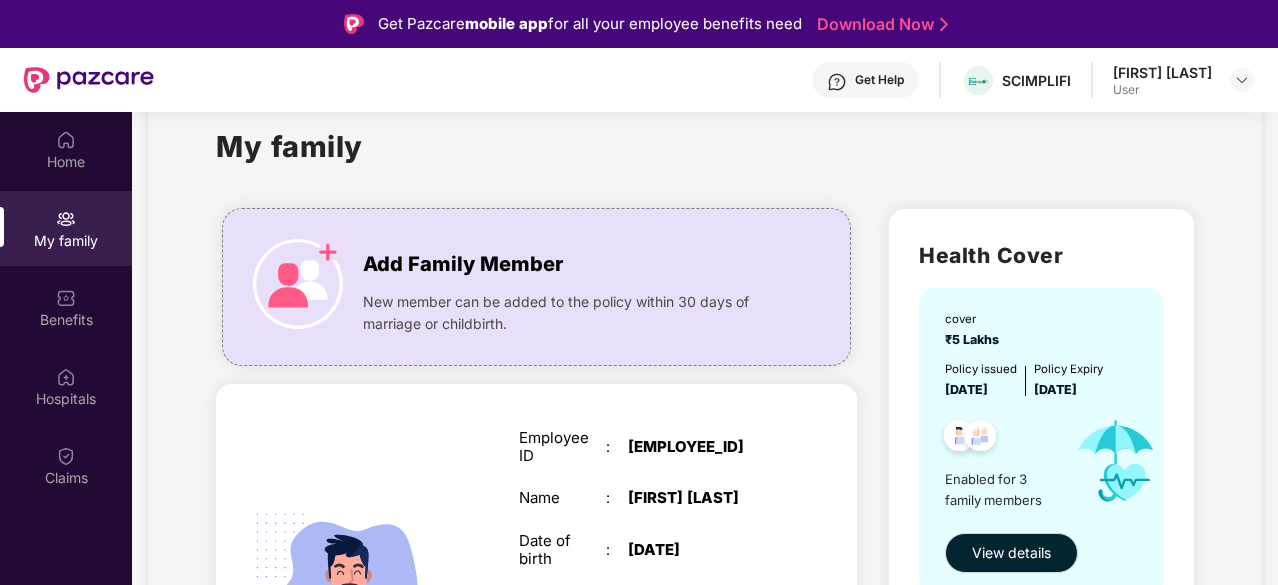 click on "Employee ID : [EMPLOYEE_ID] Name : [FIRST] [LAST] Date of birth : [DATE] Gender : [GENDER] Email ID : [EMAIL] Mobile number : [PHONE] Benefits : [BENEFIT]" at bounding box center [649, 603] 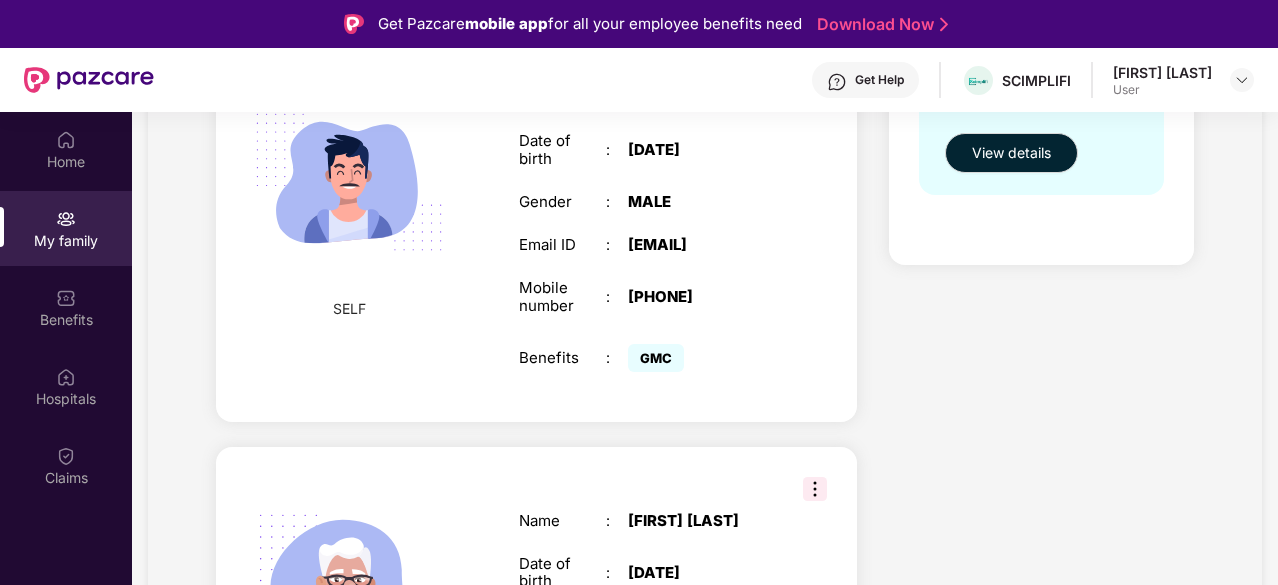 click at bounding box center (815, 489) 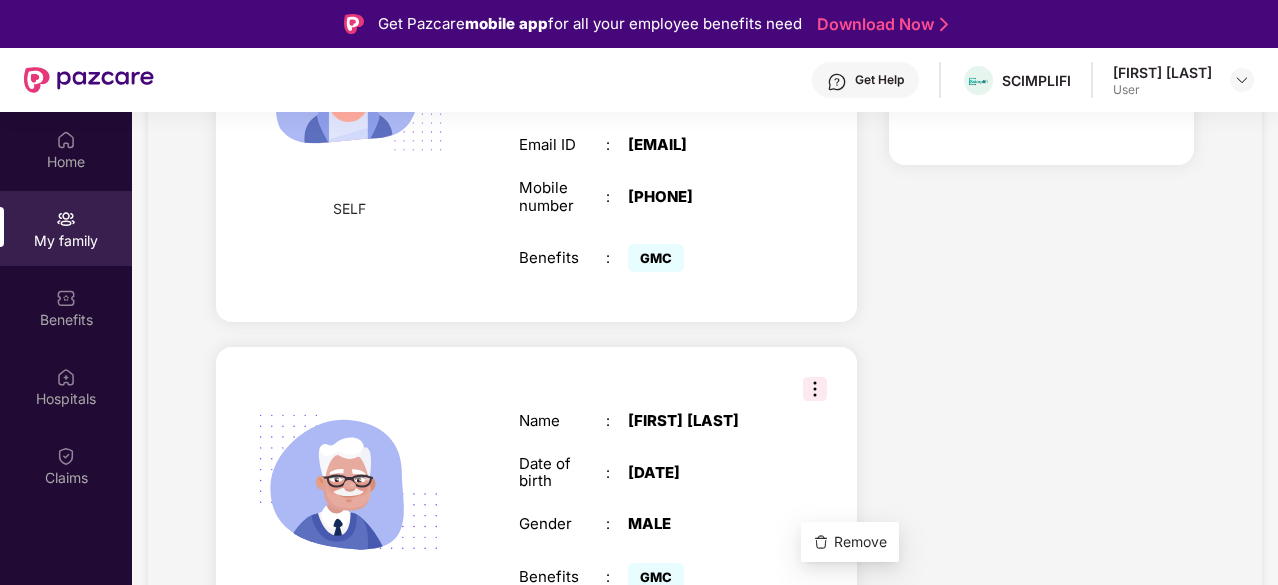 click on "Date of birth : [DATE]" at bounding box center [649, 473] 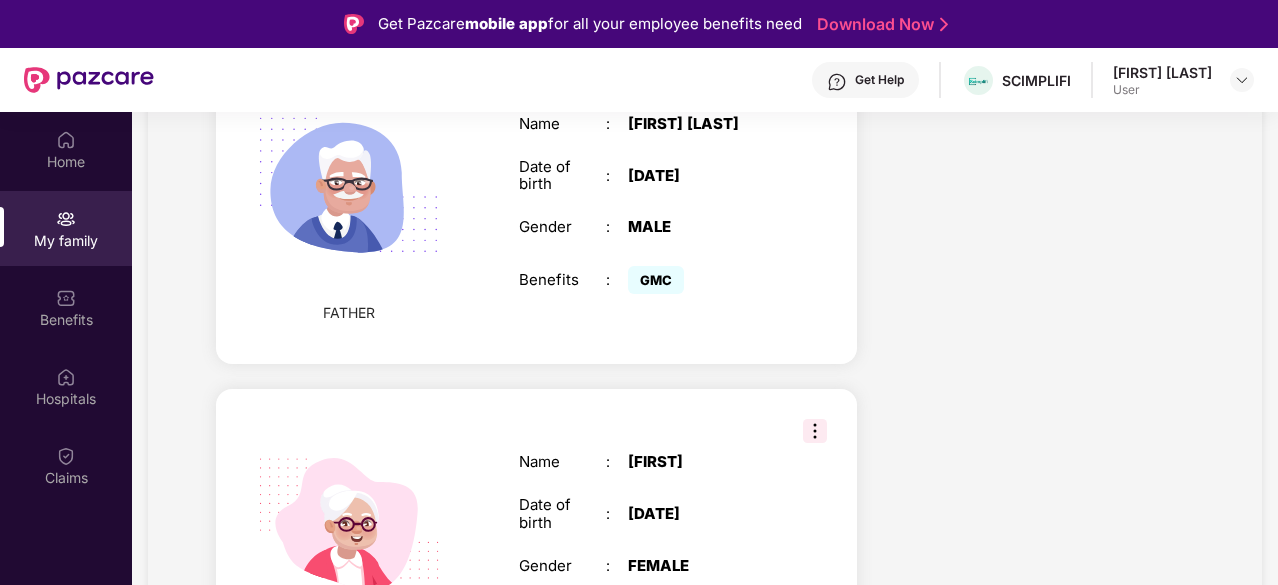 scroll, scrollTop: 944, scrollLeft: 0, axis: vertical 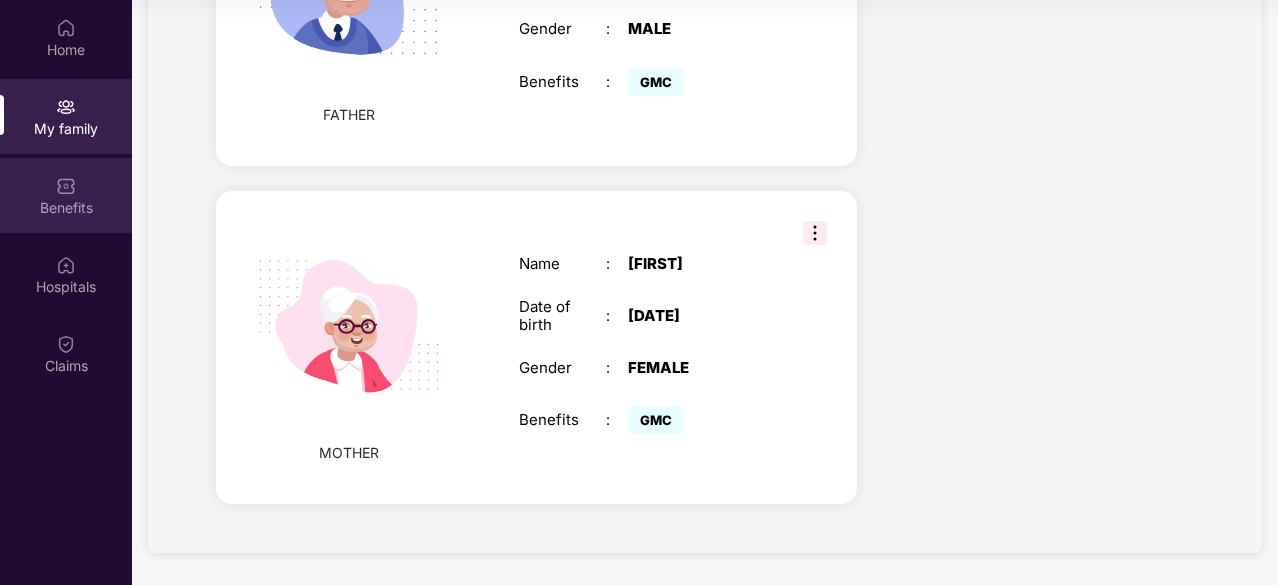 click on "Benefits" at bounding box center [66, 195] 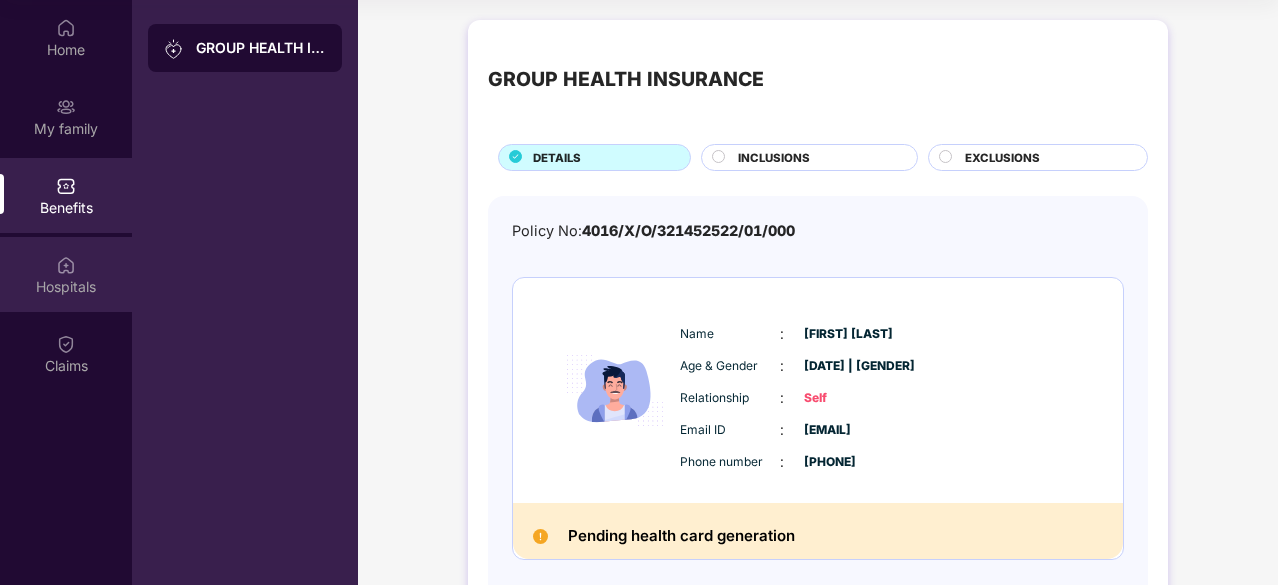 click on "Hospitals" at bounding box center (66, 274) 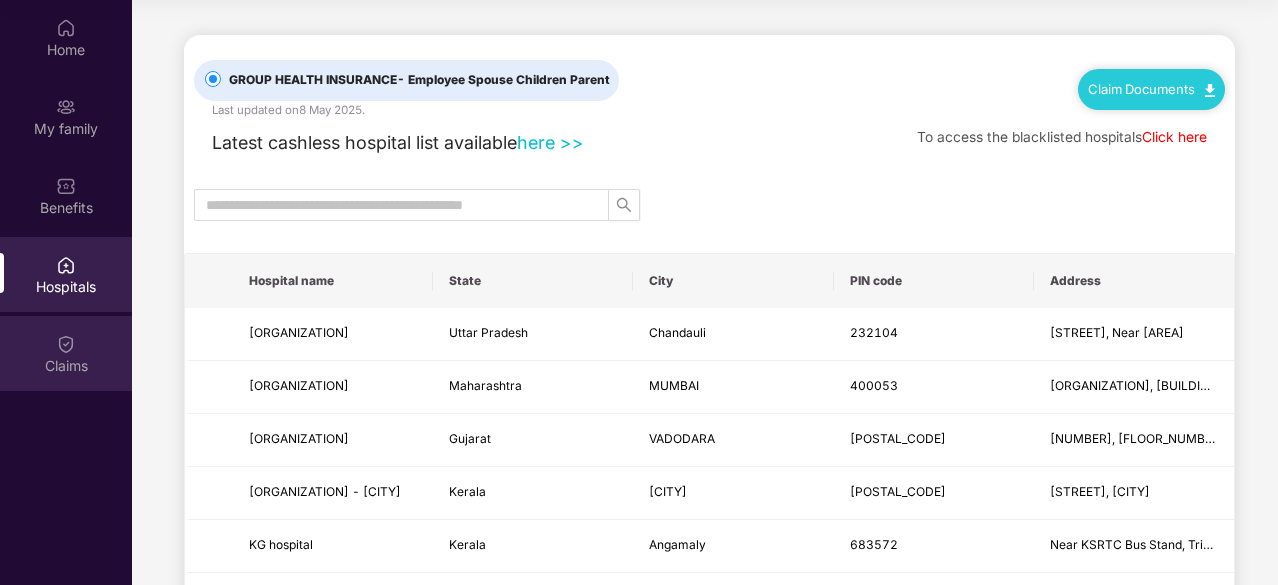 click on "Claims" at bounding box center (66, 353) 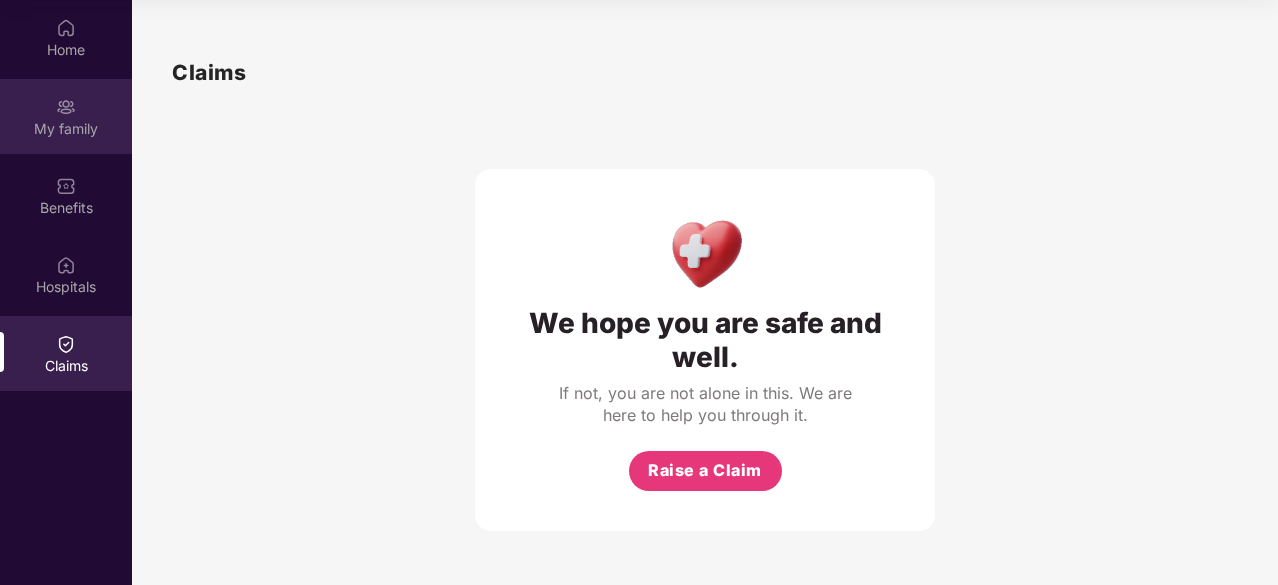 click on "My family" at bounding box center [66, 116] 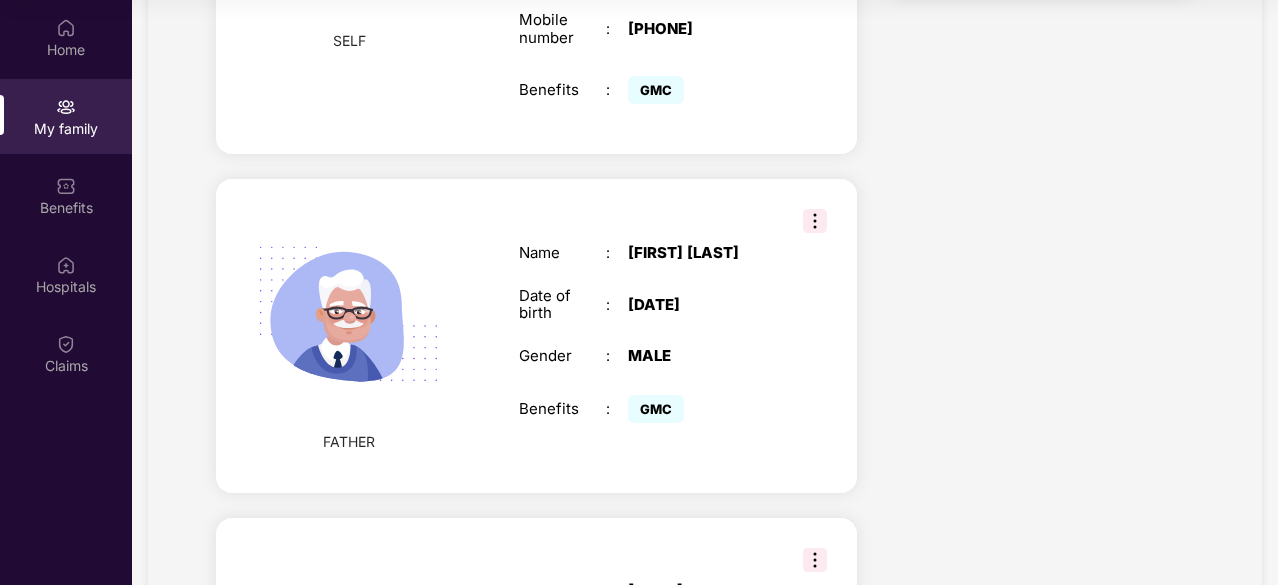 click on "Date of birth : [DATE] Gender : [GENDER] Benefits : [BENEFIT]" at bounding box center (649, 336) 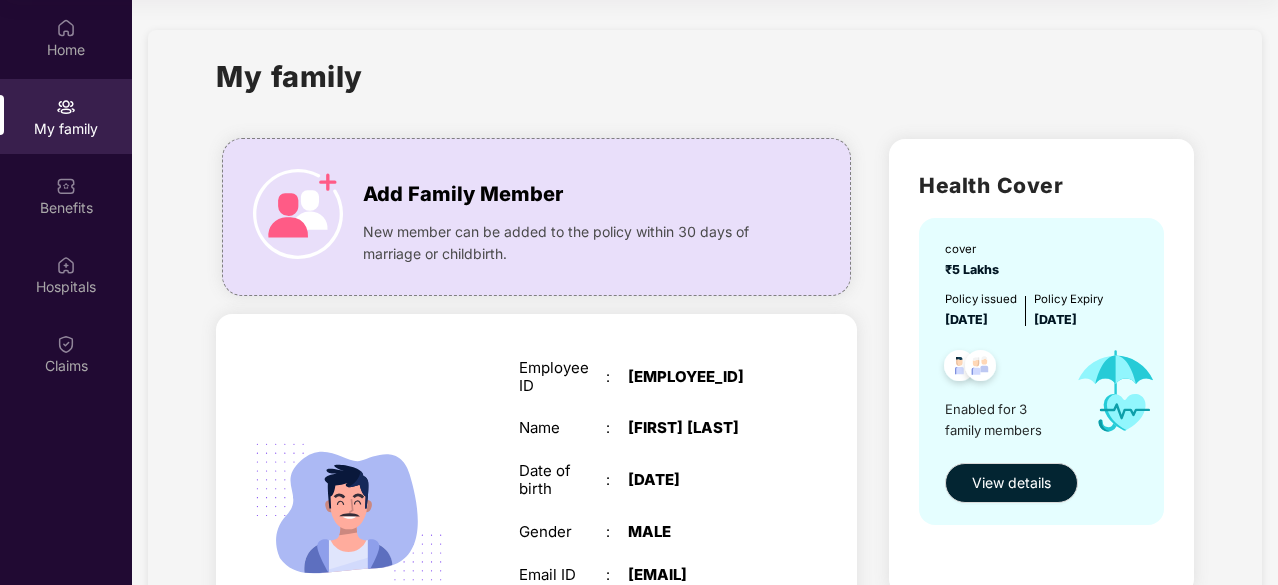 scroll, scrollTop: 0, scrollLeft: 0, axis: both 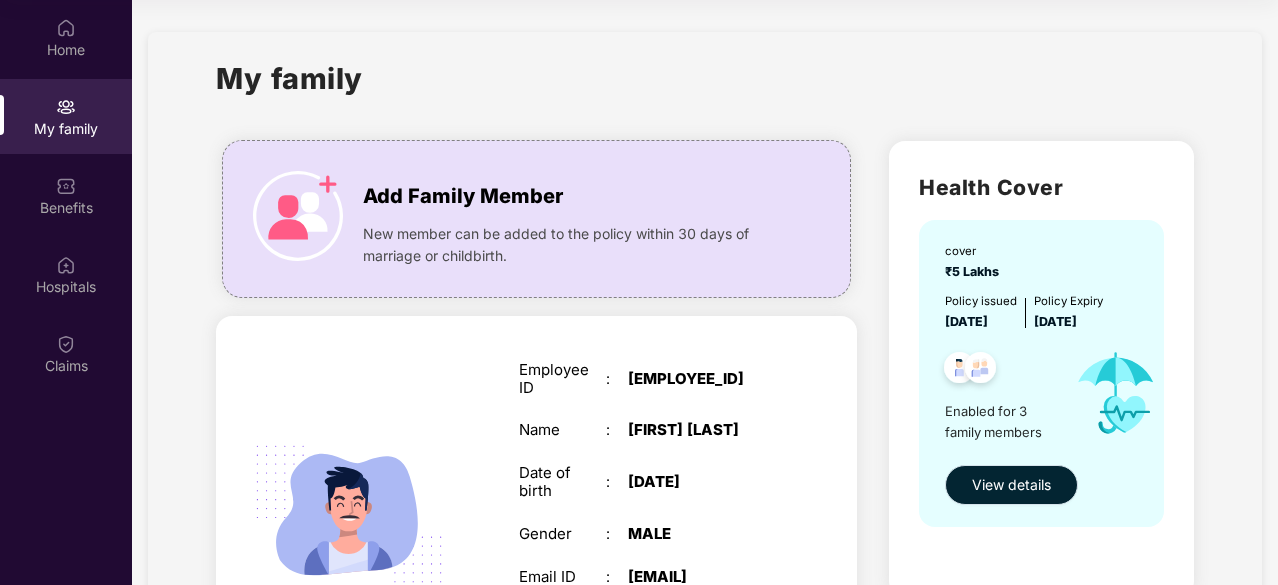 click on "View details" at bounding box center [1011, 485] 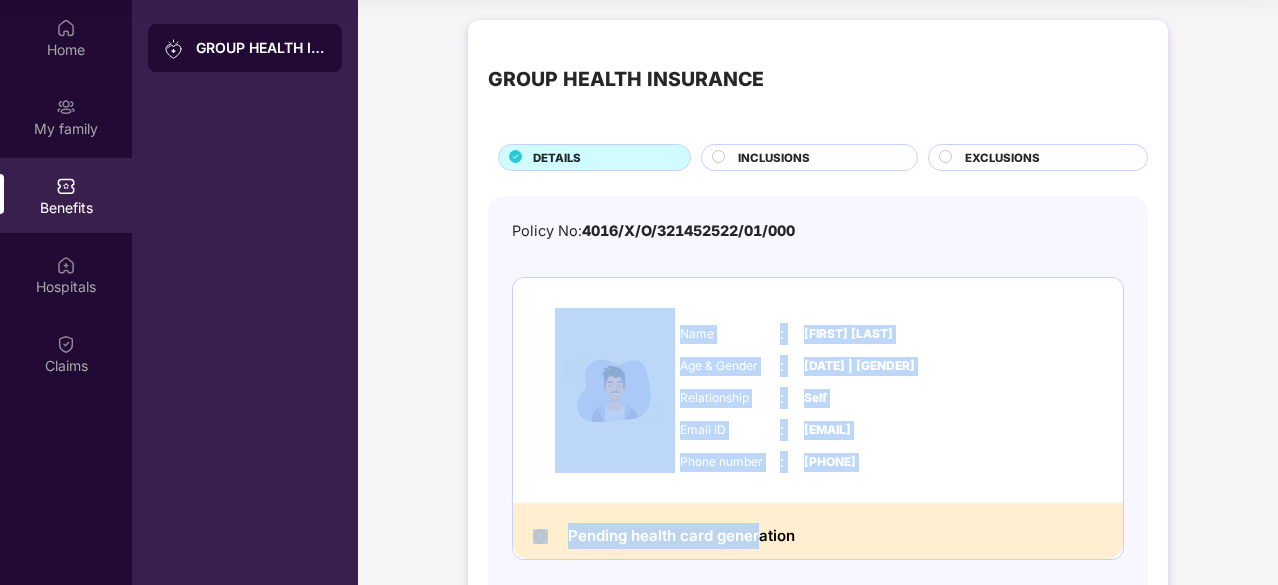 drag, startPoint x: 562, startPoint y: 484, endPoint x: 760, endPoint y: 502, distance: 198.8165 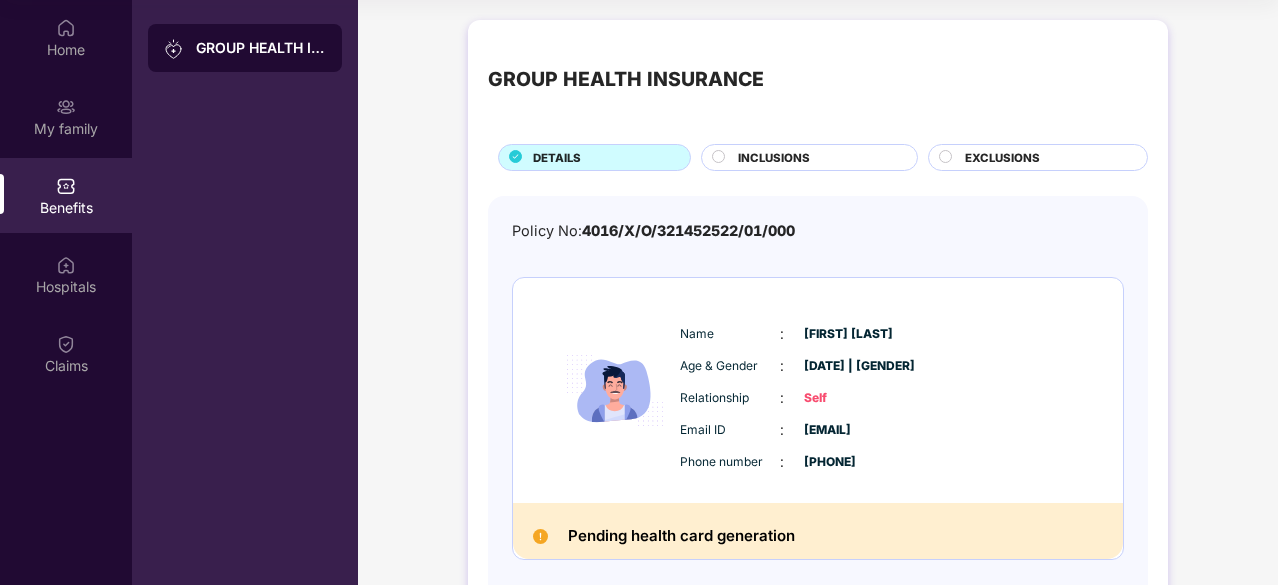 scroll, scrollTop: 700, scrollLeft: 0, axis: vertical 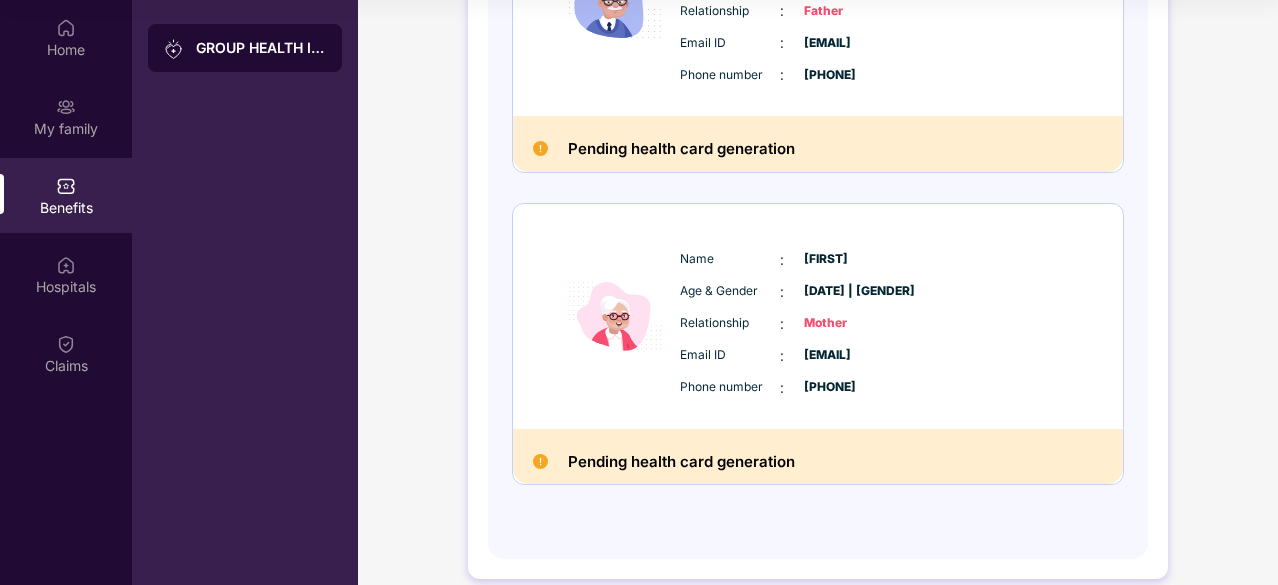 drag, startPoint x: 874, startPoint y: 388, endPoint x: 760, endPoint y: 438, distance: 124.48293 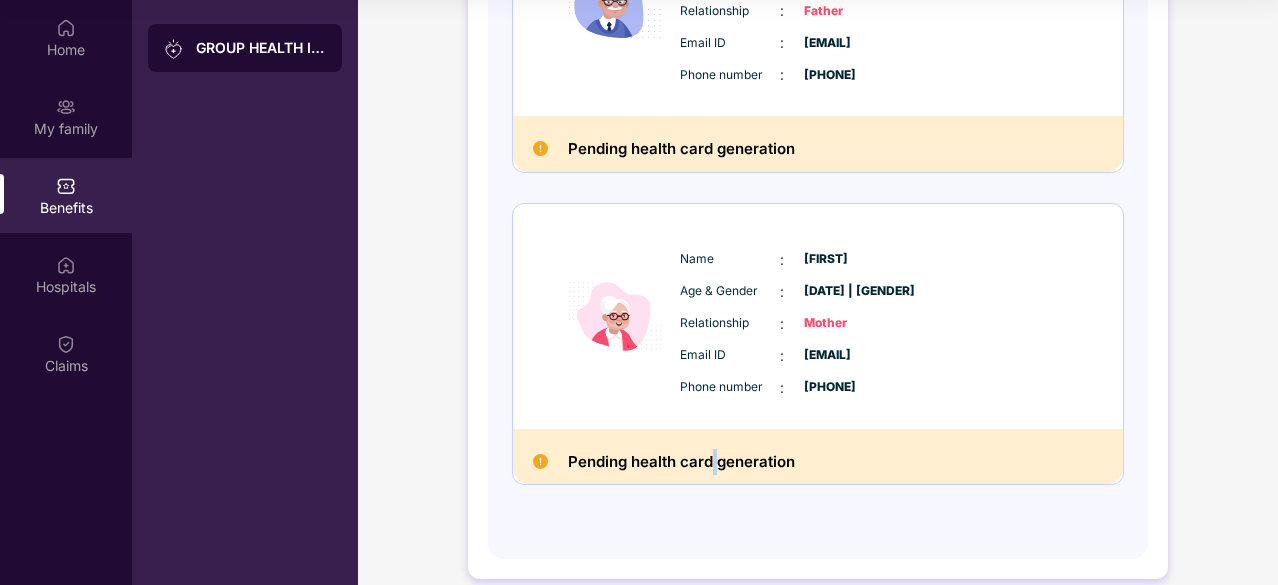 click on "Pending health card generation" at bounding box center (681, 462) 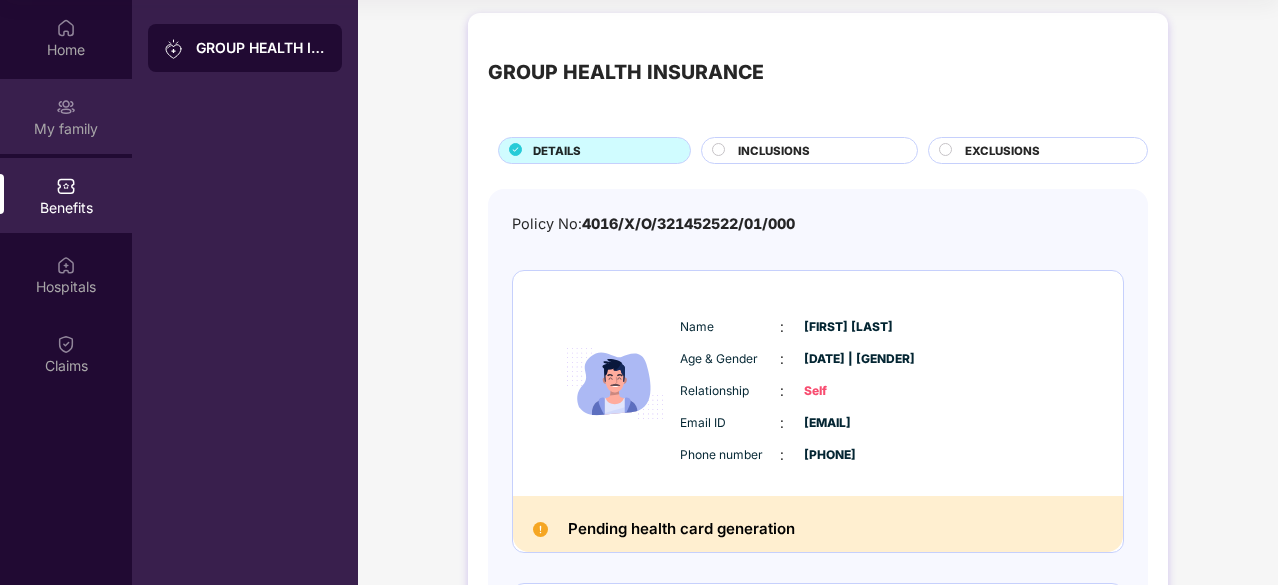 scroll, scrollTop: 0, scrollLeft: 0, axis: both 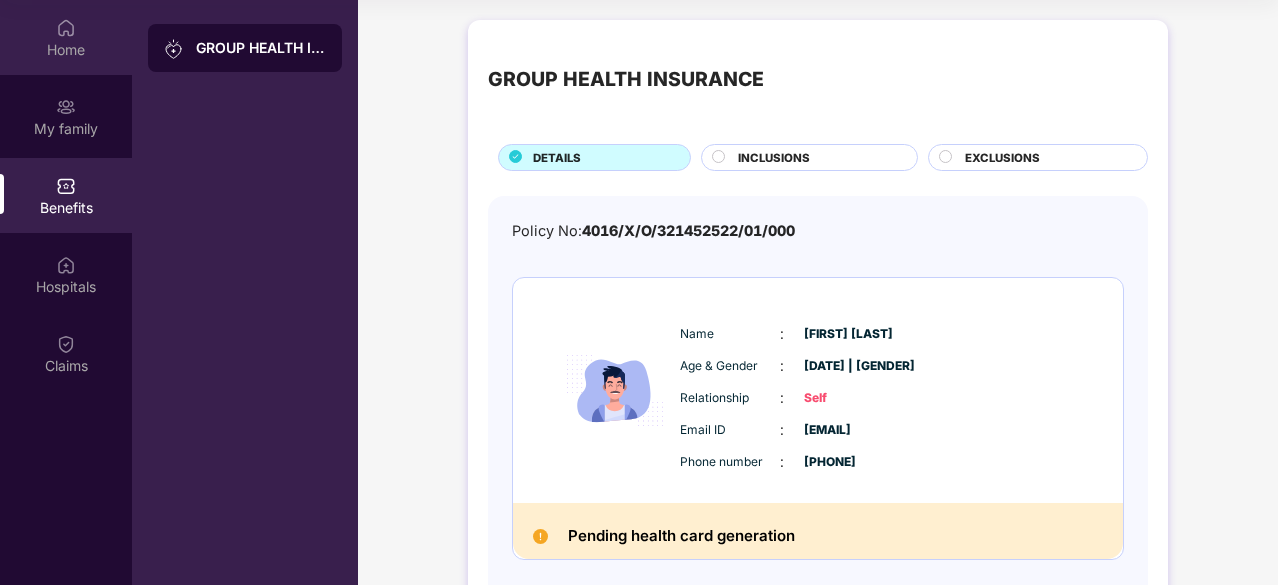 click at bounding box center (66, 28) 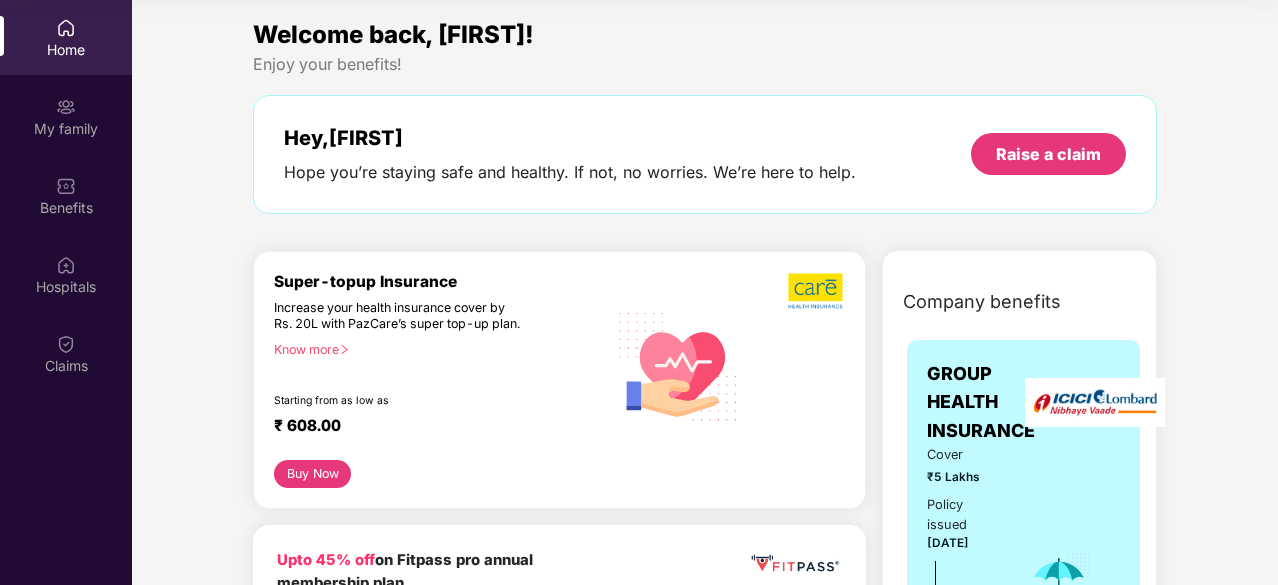 click at bounding box center [816, 291] 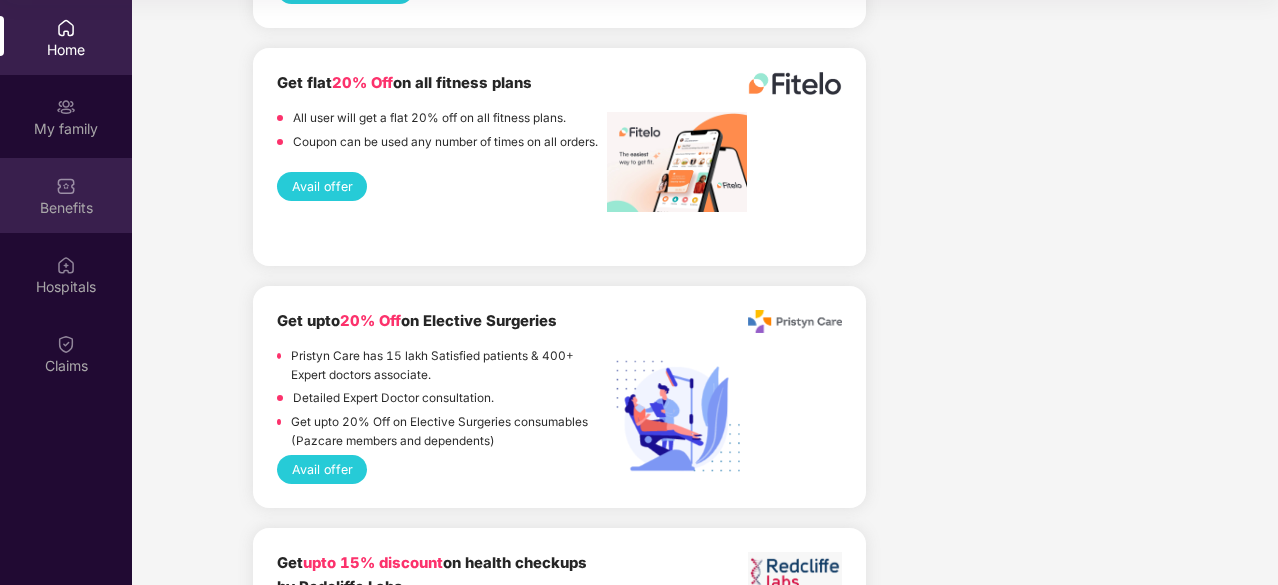 scroll, scrollTop: 3808, scrollLeft: 0, axis: vertical 